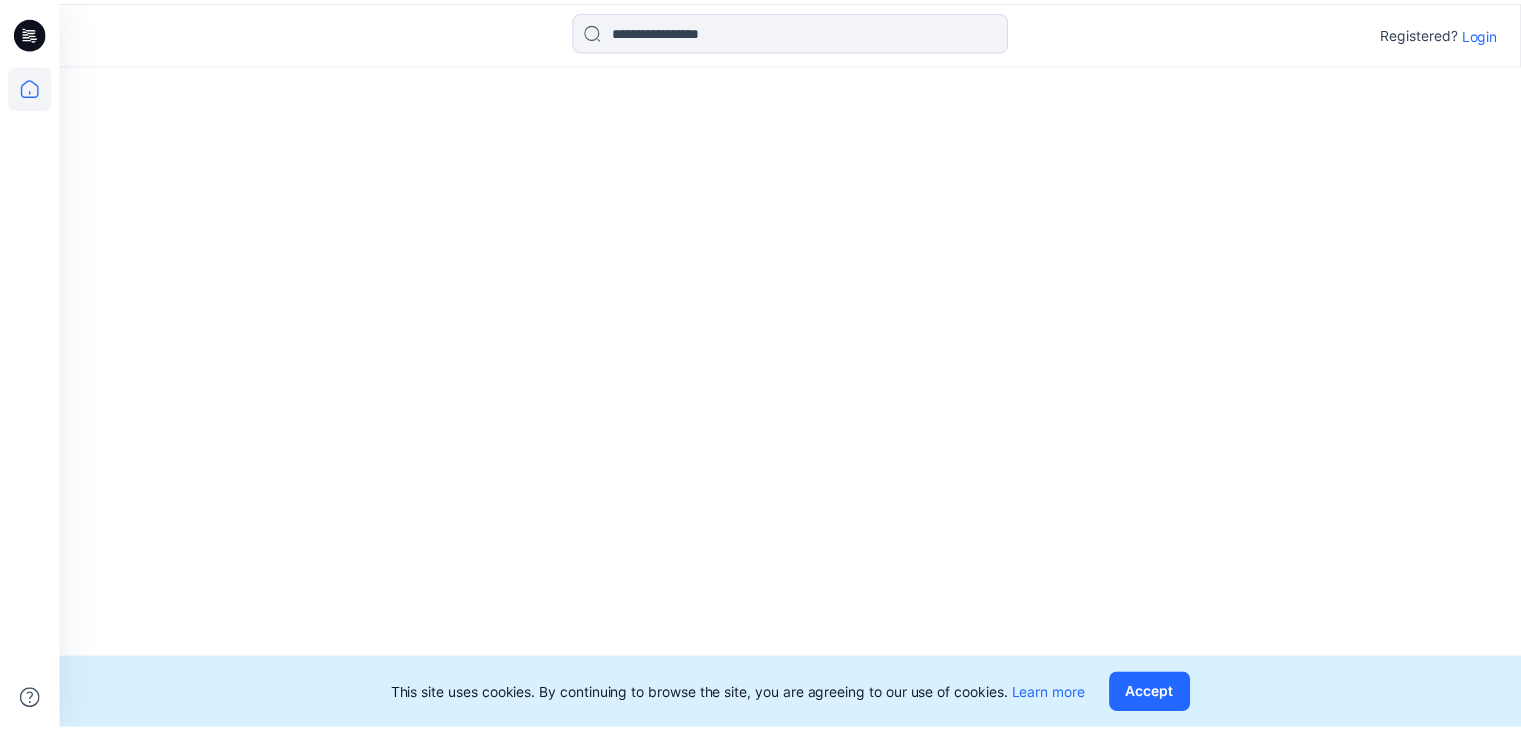 scroll, scrollTop: 0, scrollLeft: 0, axis: both 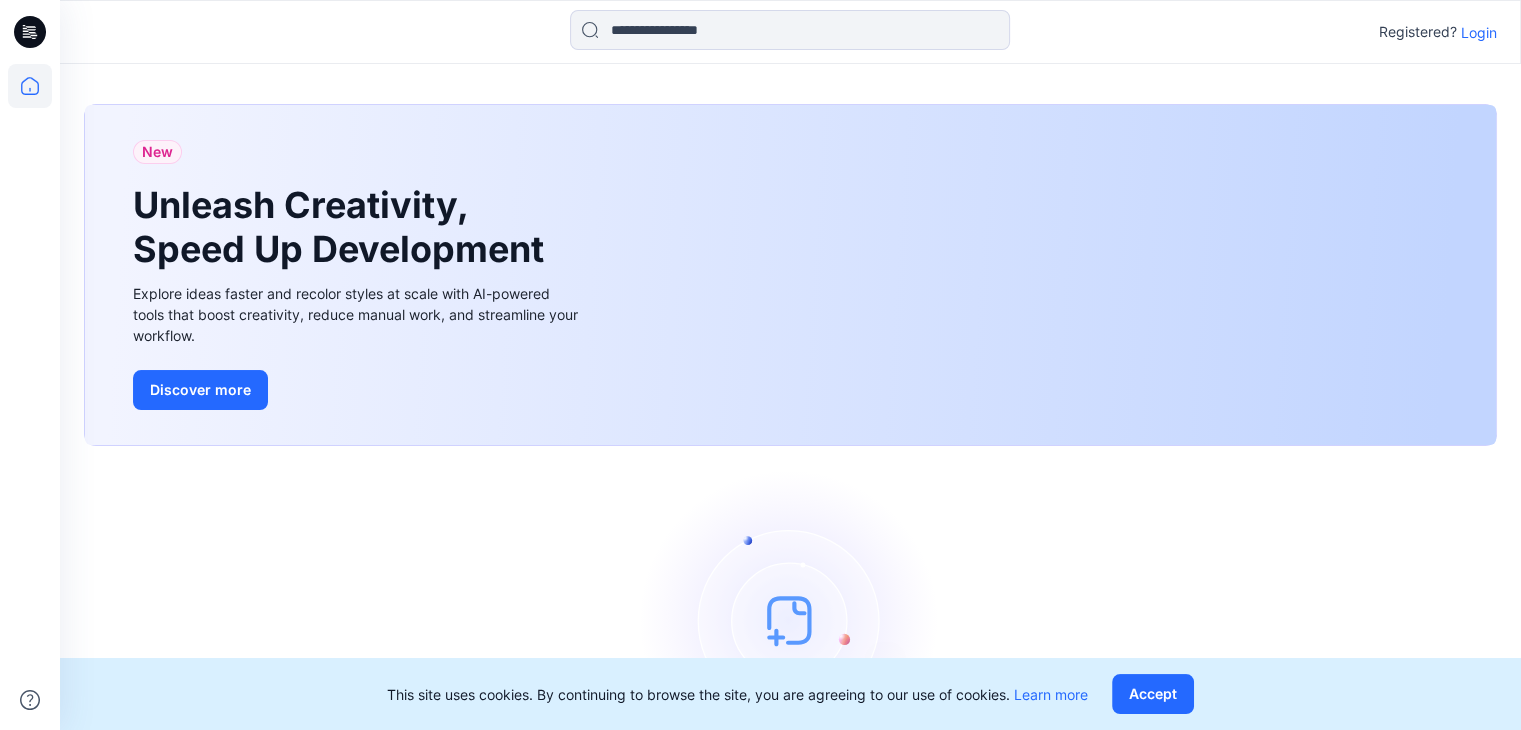 click on "Login" at bounding box center (1479, 32) 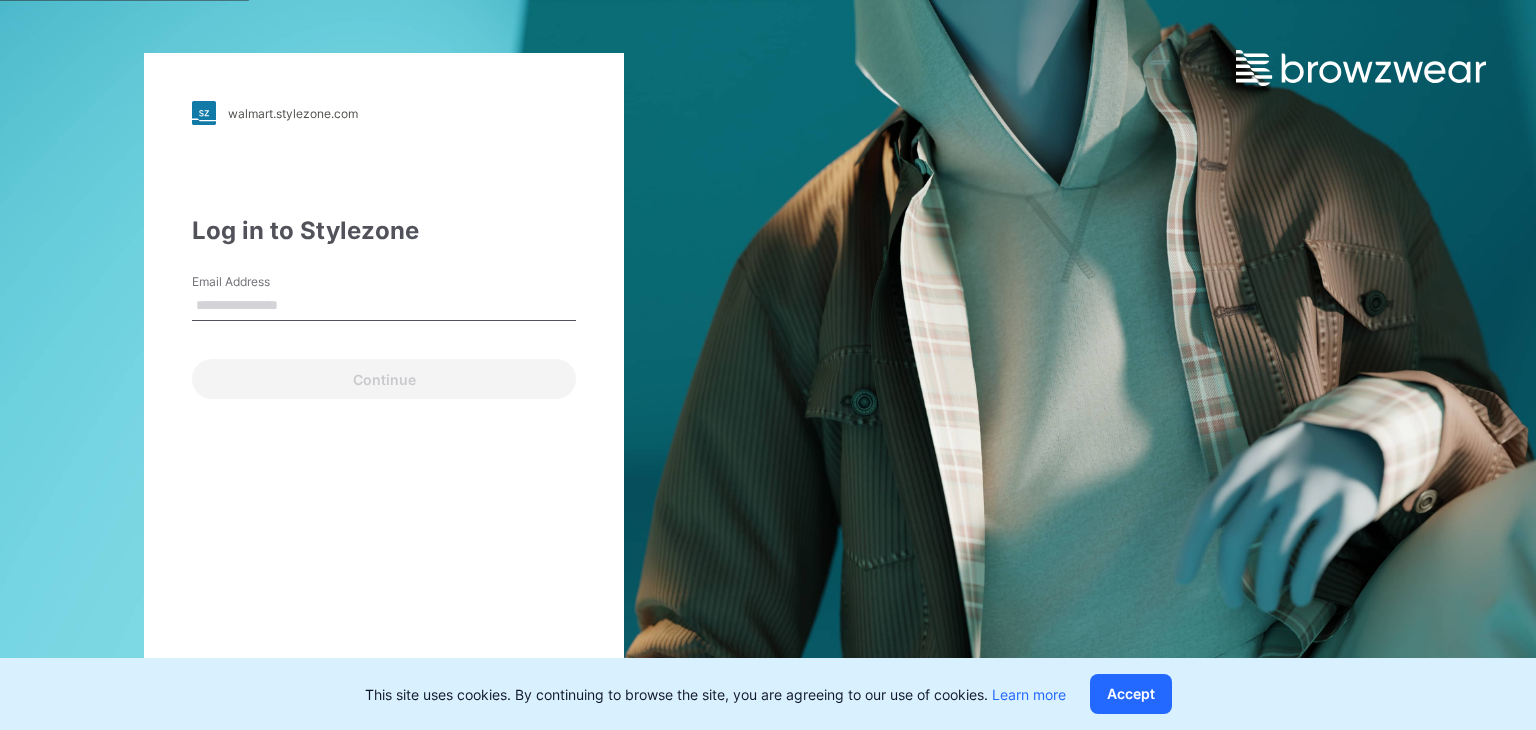 click on "Email Address" at bounding box center [384, 306] 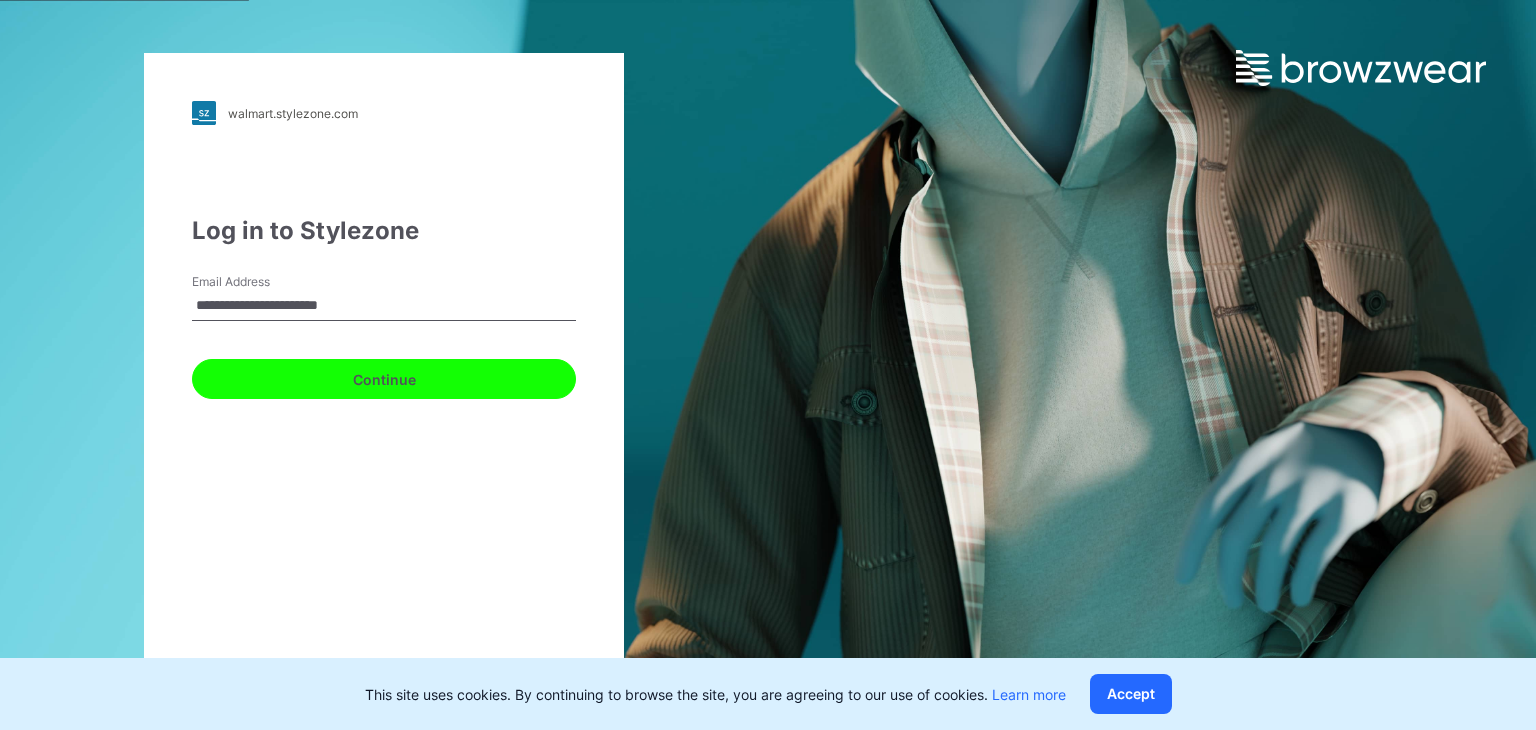 click on "Continue" at bounding box center (384, 379) 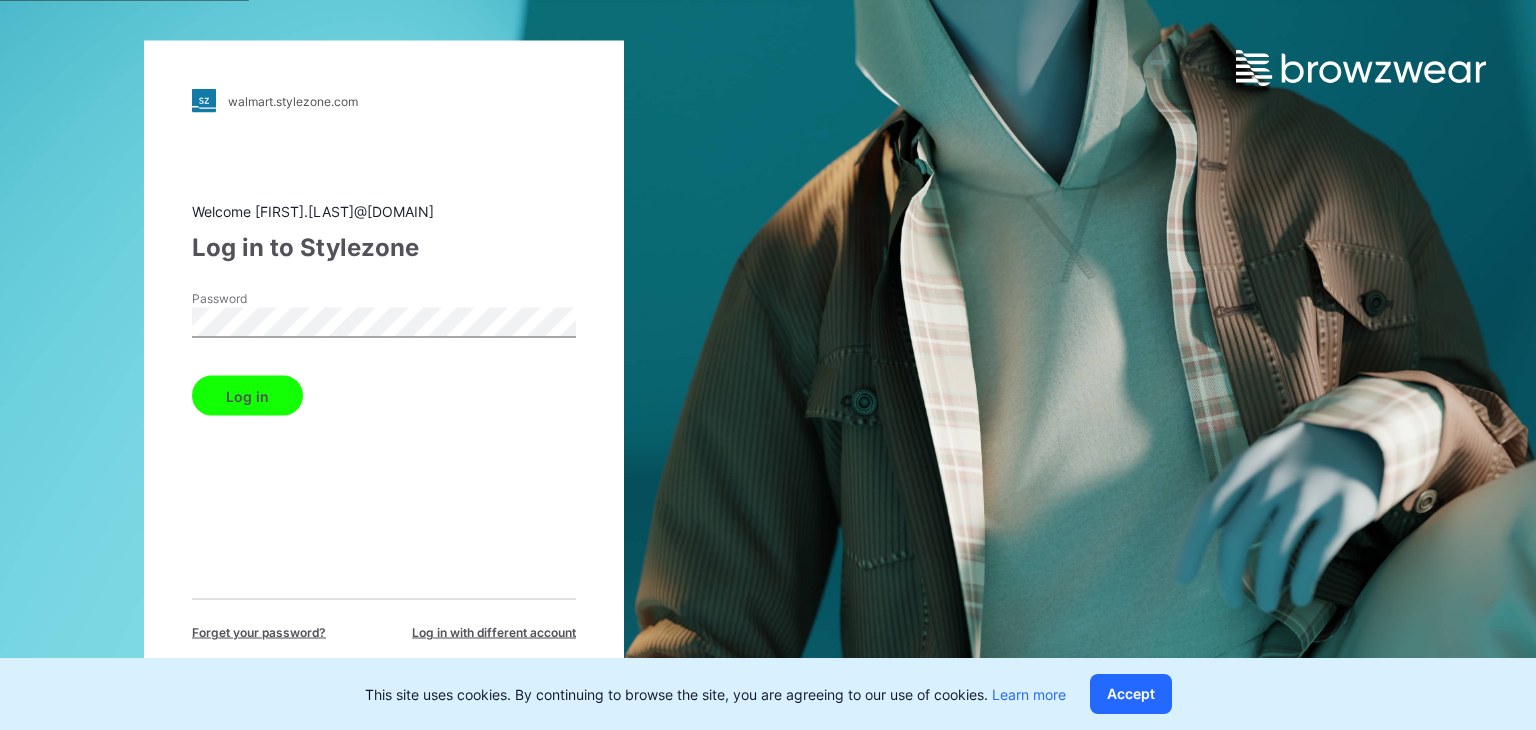 click on "Log in" at bounding box center [247, 396] 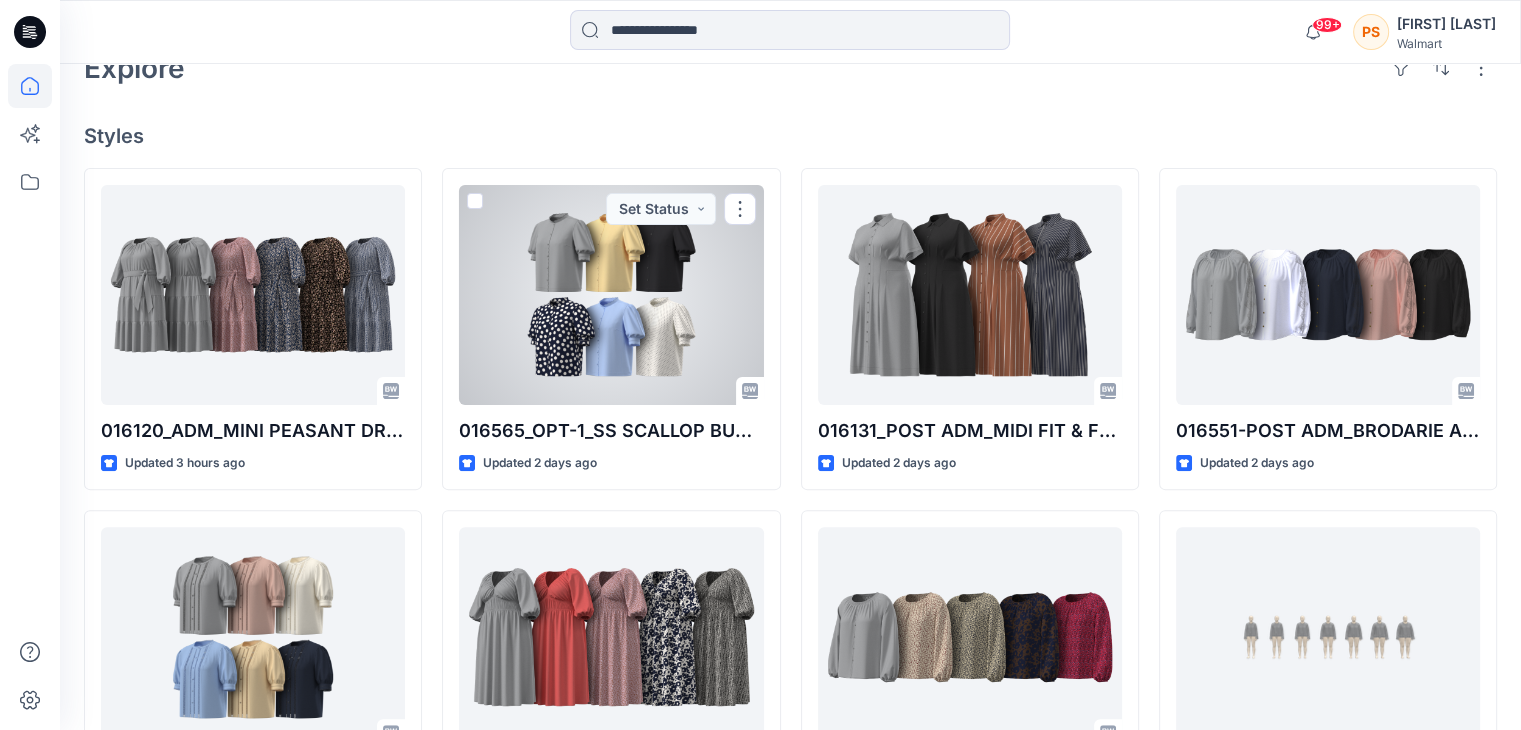 scroll, scrollTop: 496, scrollLeft: 0, axis: vertical 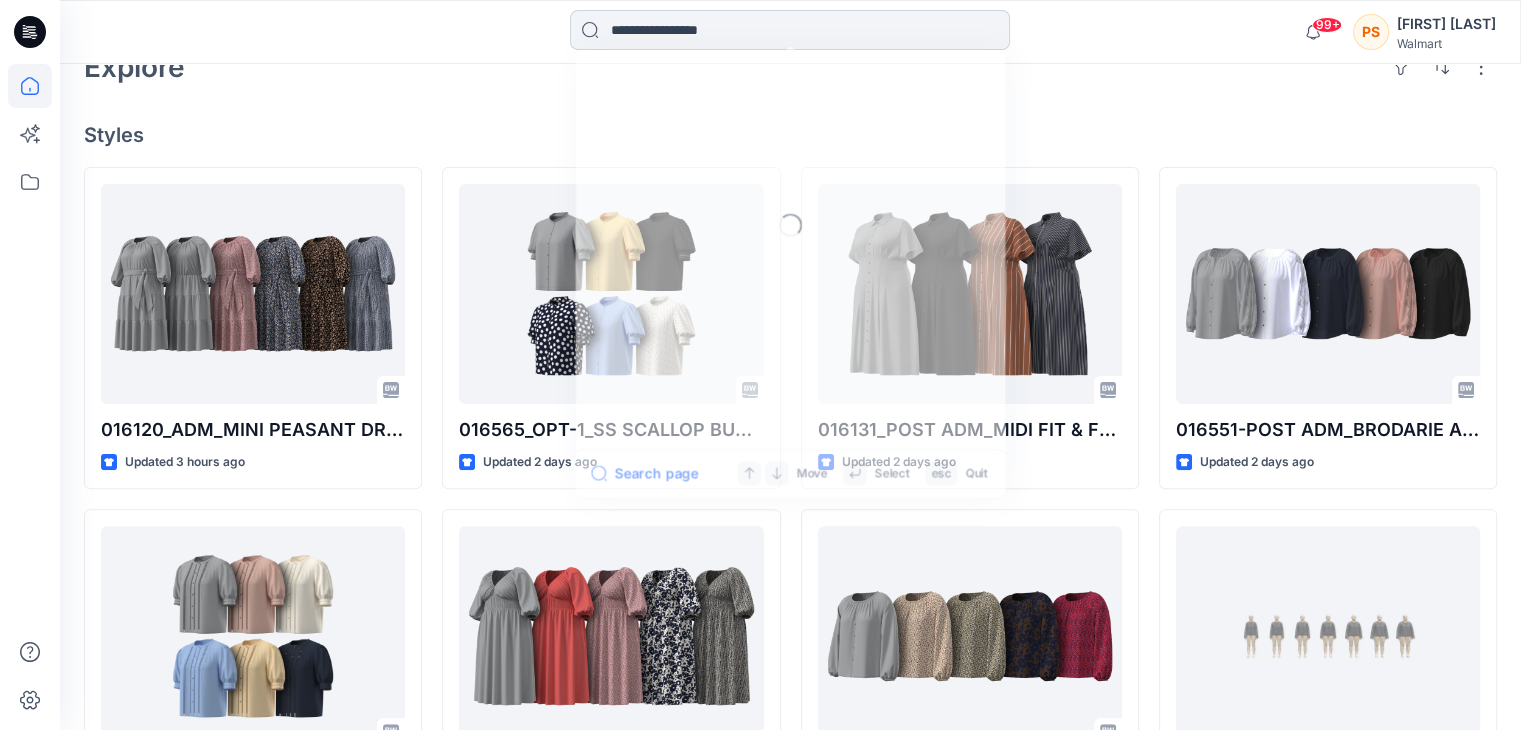 click at bounding box center [790, 30] 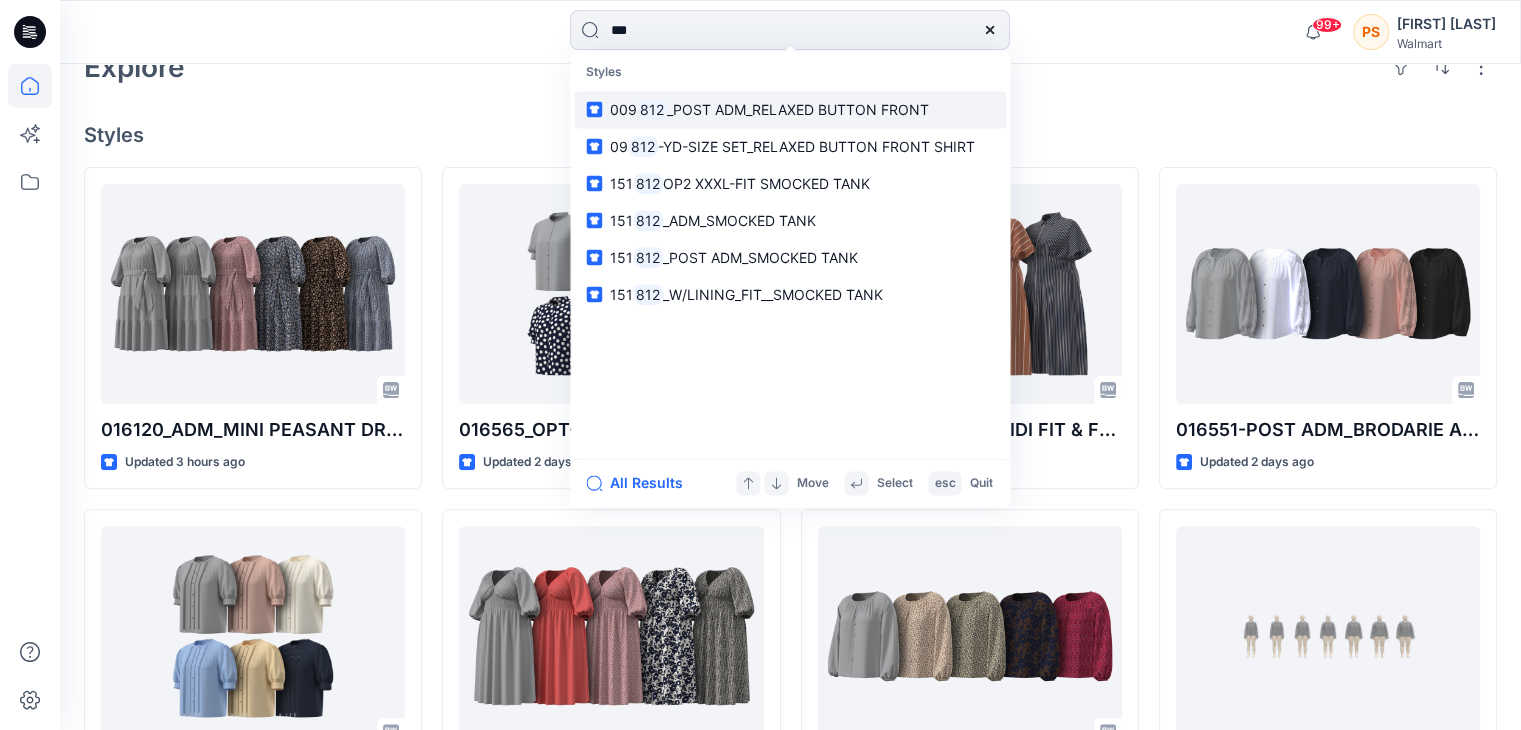 type on "***" 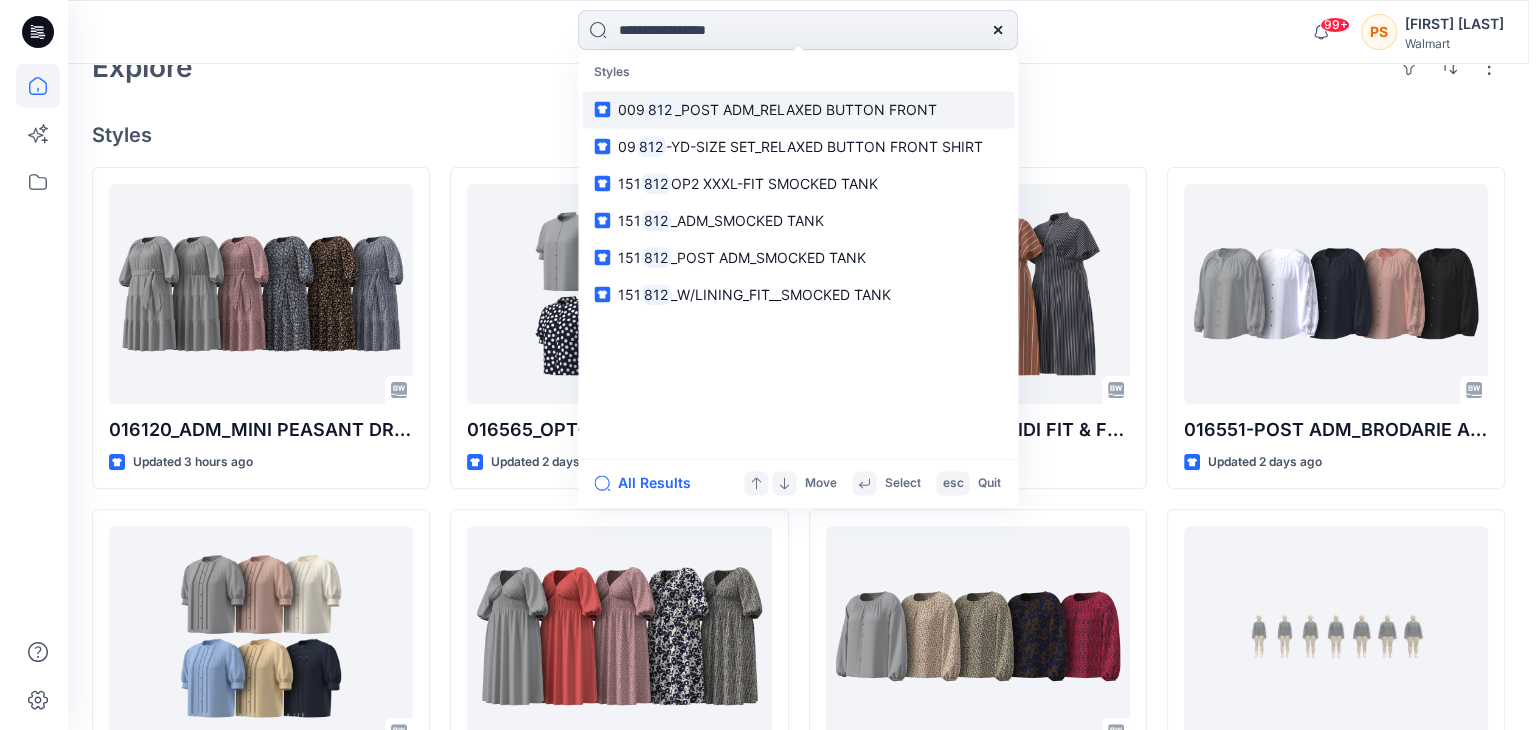scroll, scrollTop: 0, scrollLeft: 0, axis: both 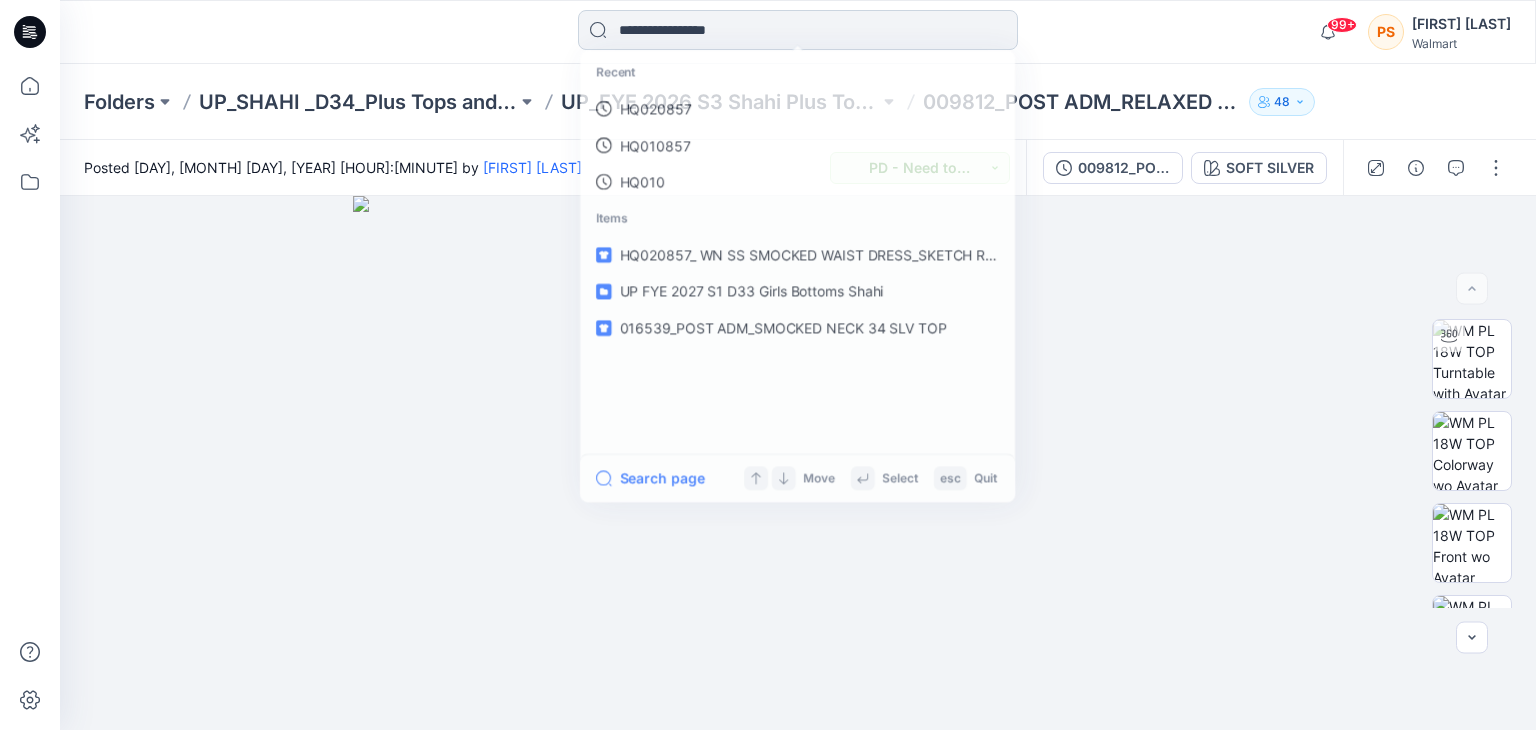 click at bounding box center (798, 30) 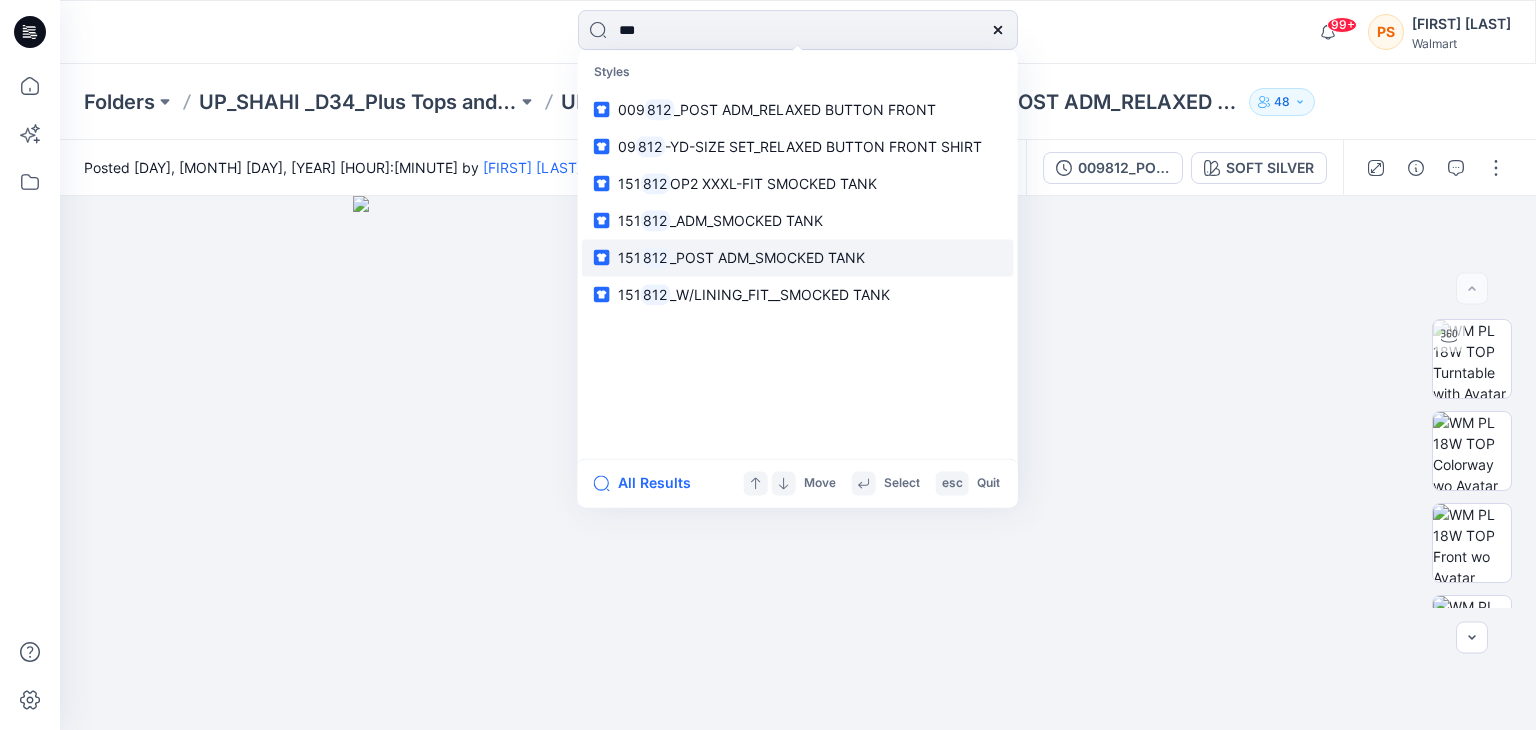 type on "***" 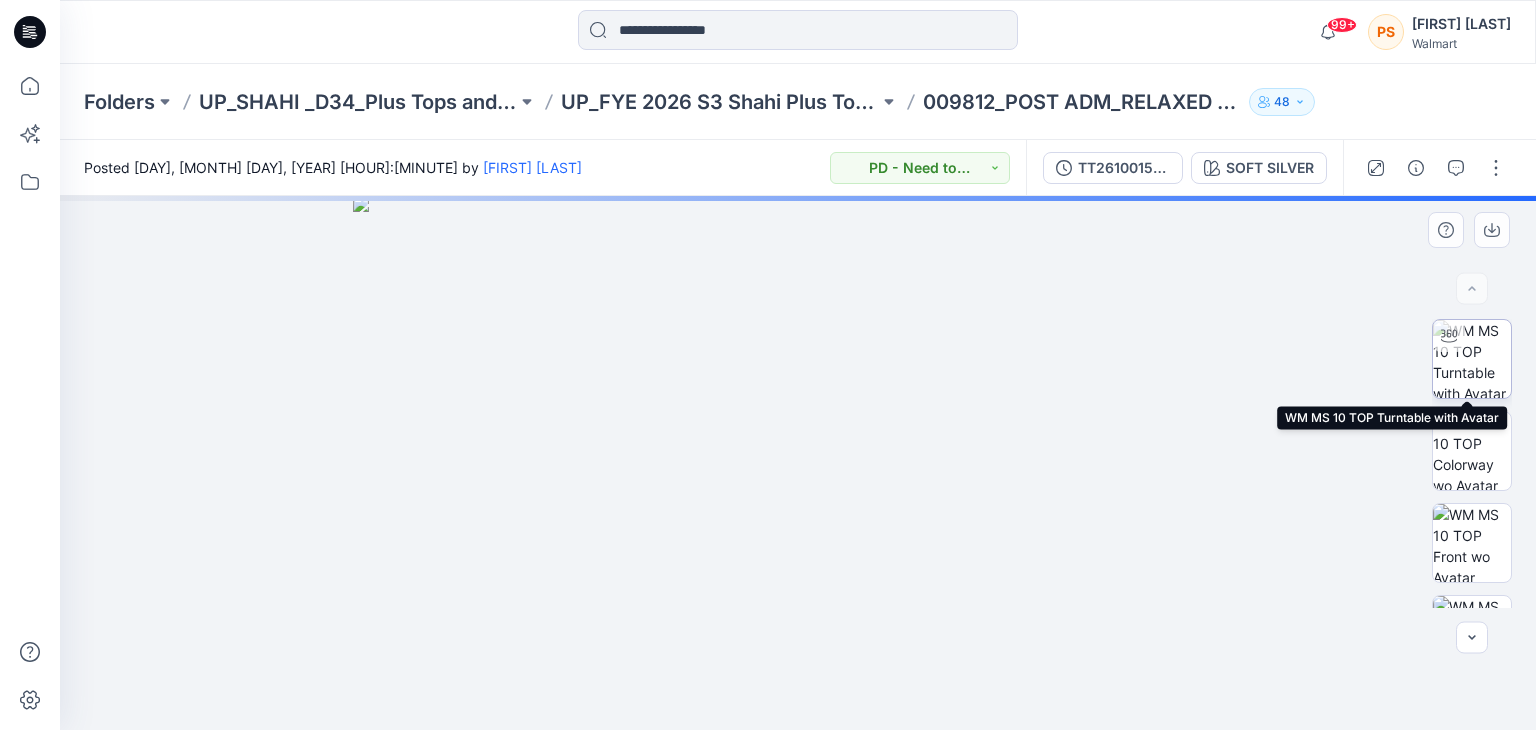 click at bounding box center (1472, 359) 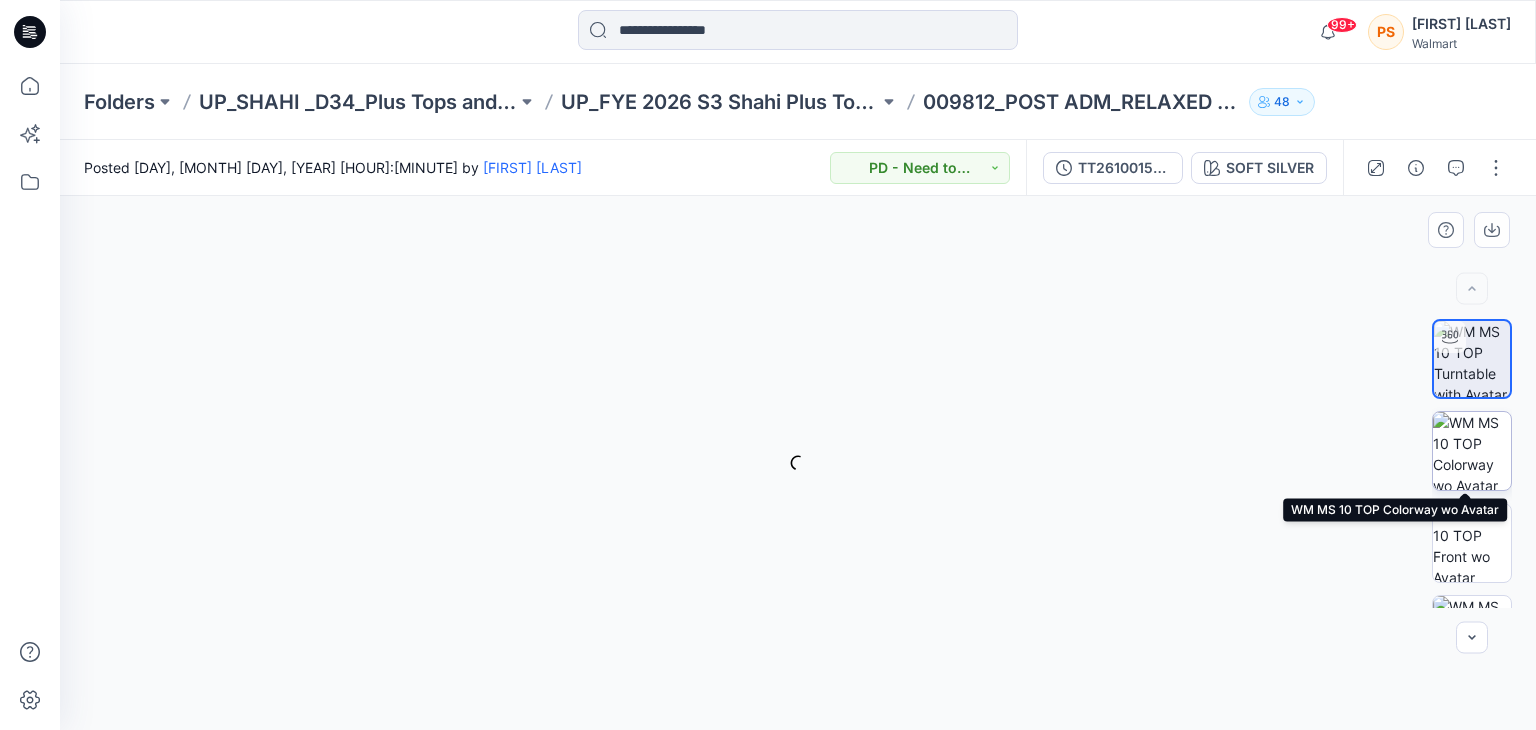click at bounding box center [1472, 451] 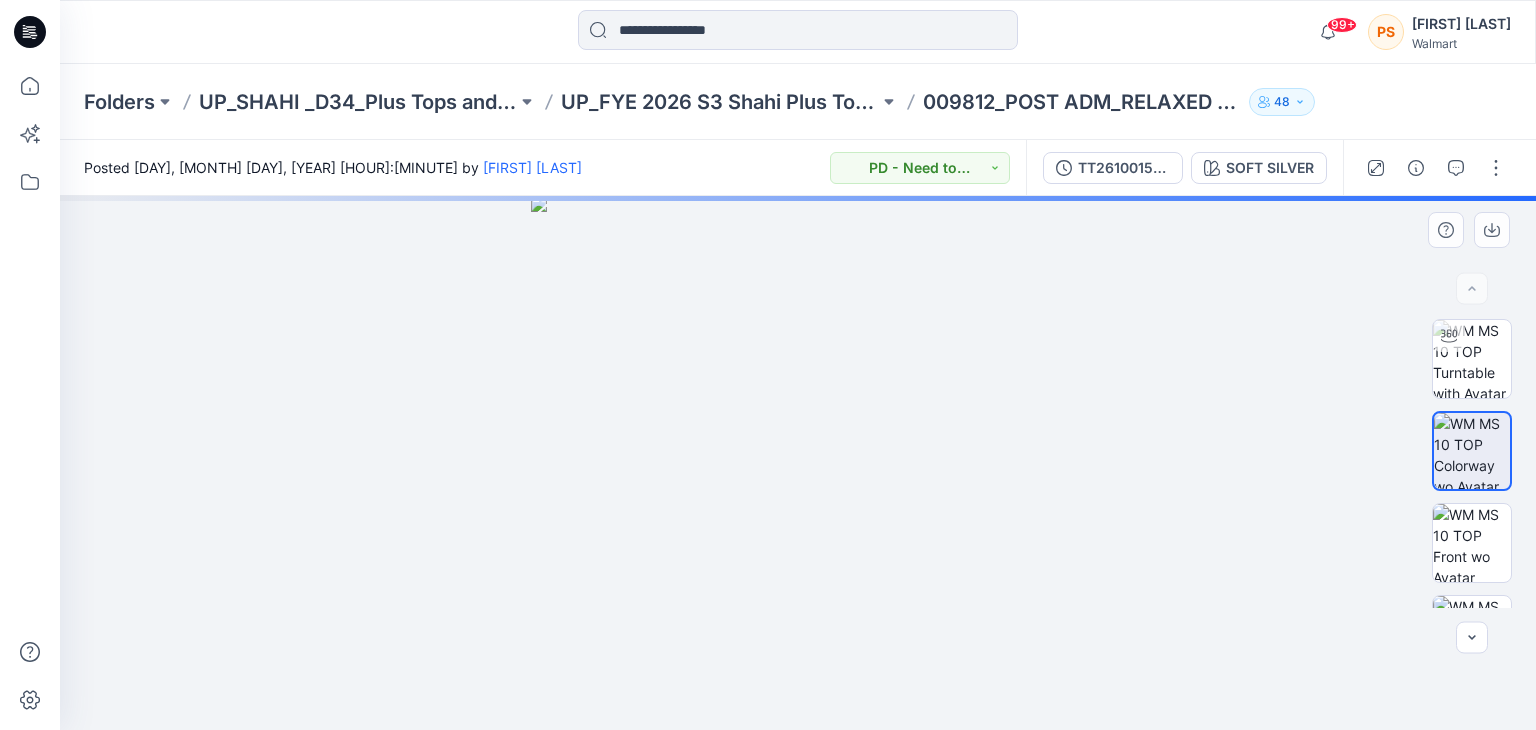 click at bounding box center (798, 463) 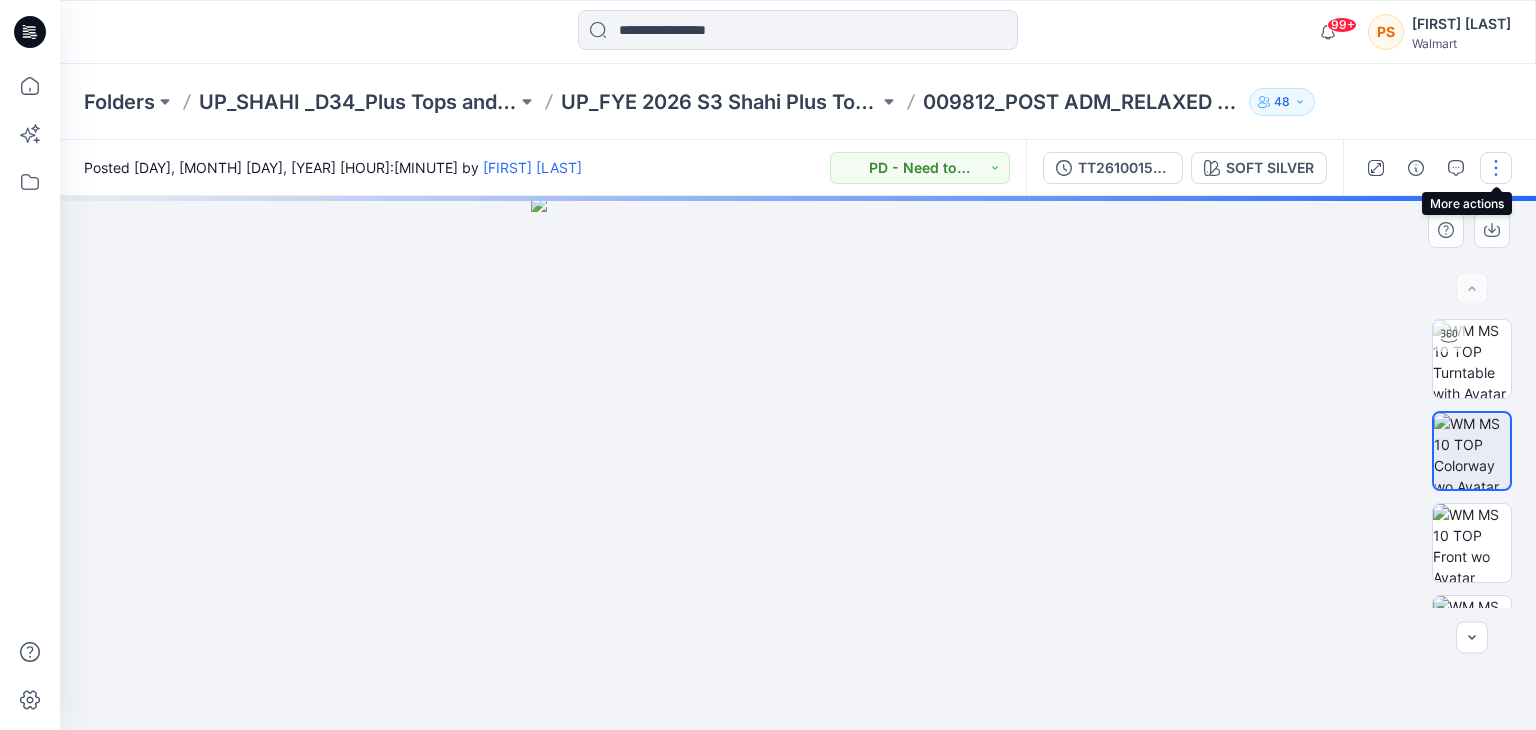 click at bounding box center (1496, 168) 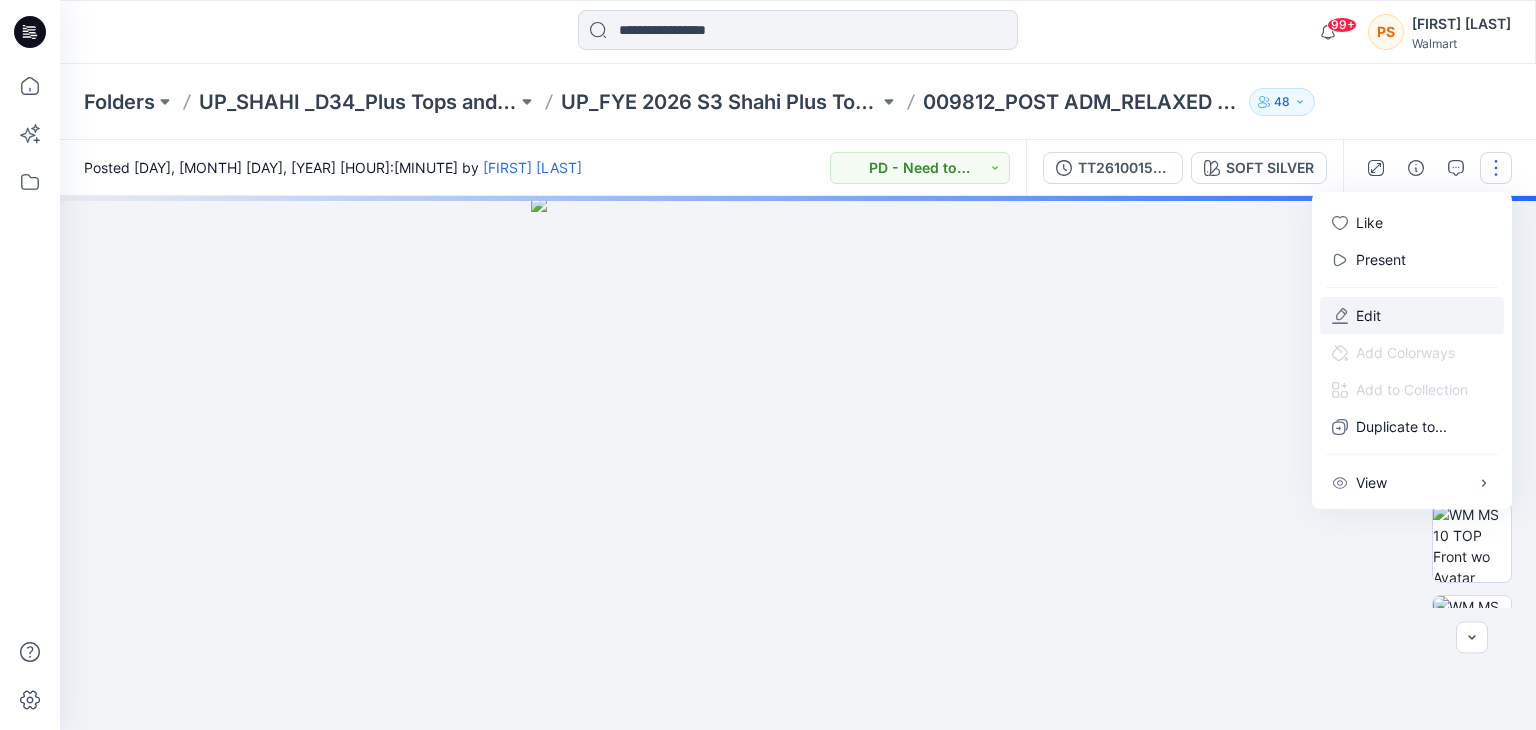 click 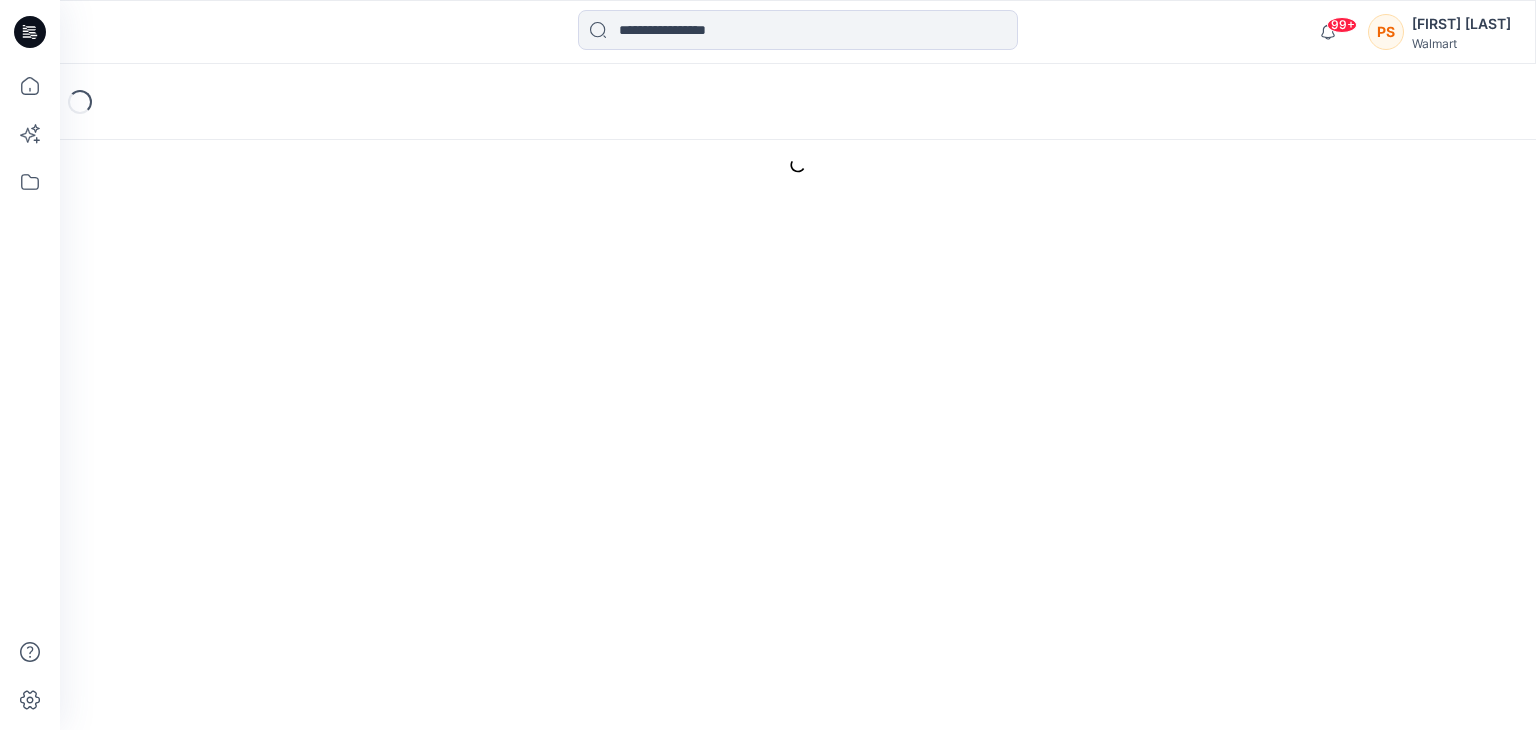 scroll, scrollTop: 0, scrollLeft: 0, axis: both 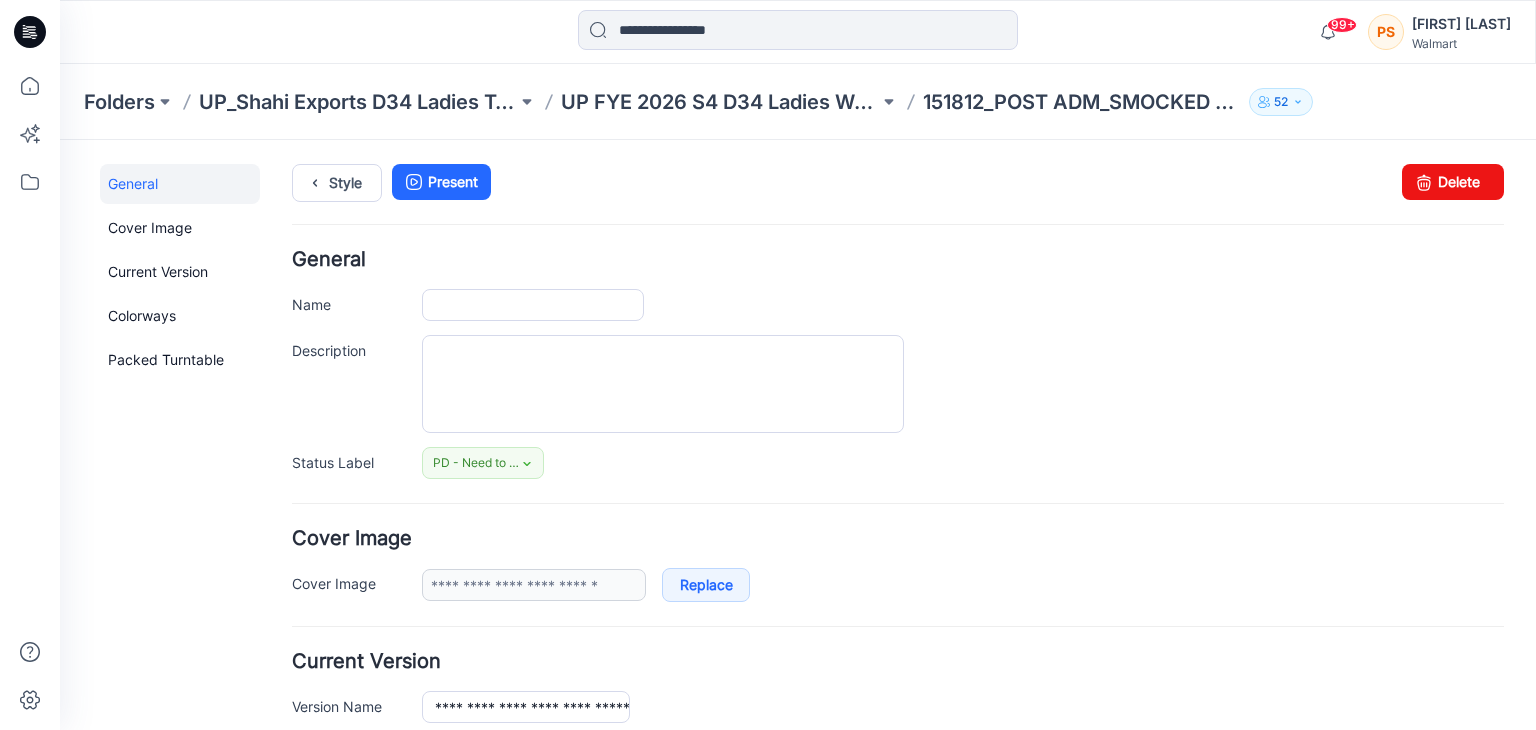 type on "**********" 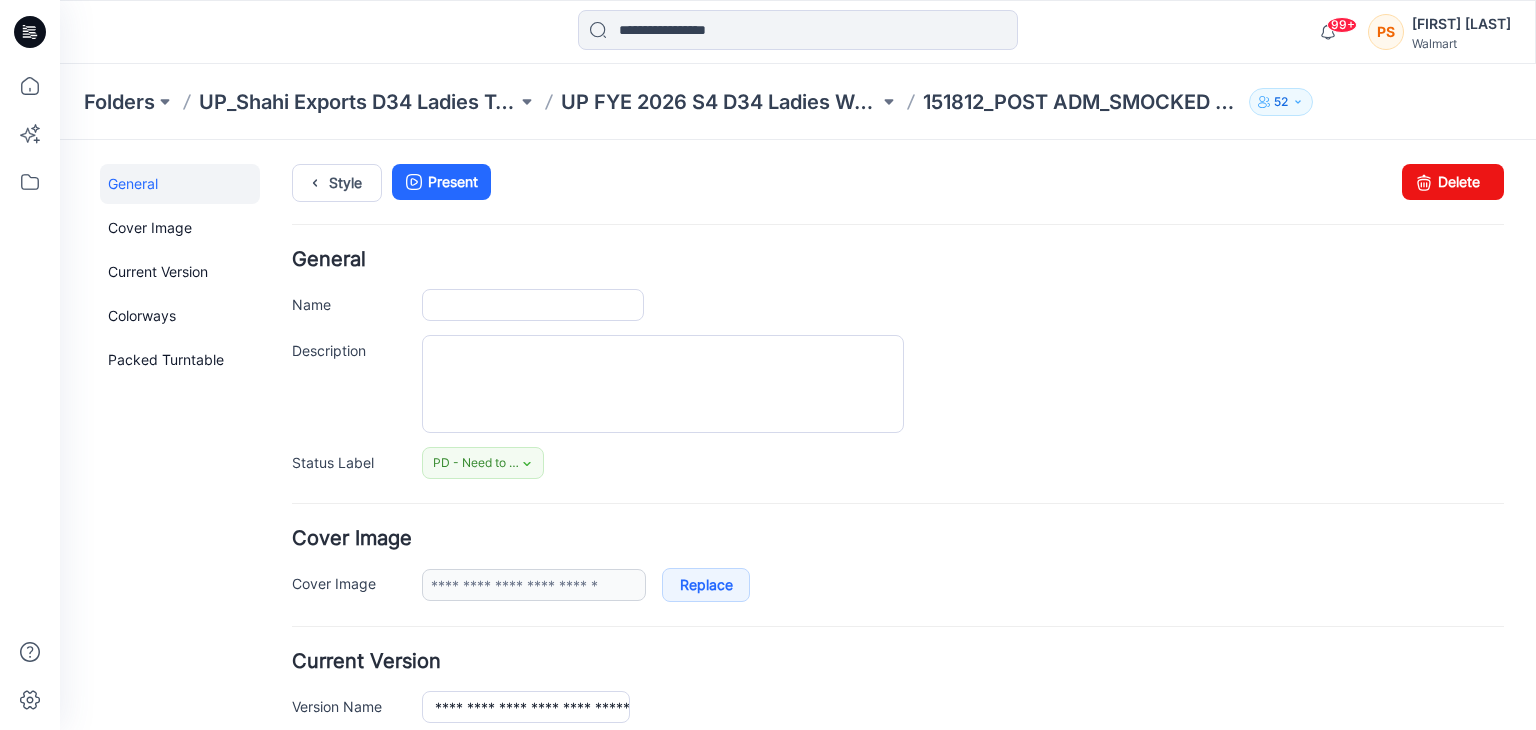 type on "**********" 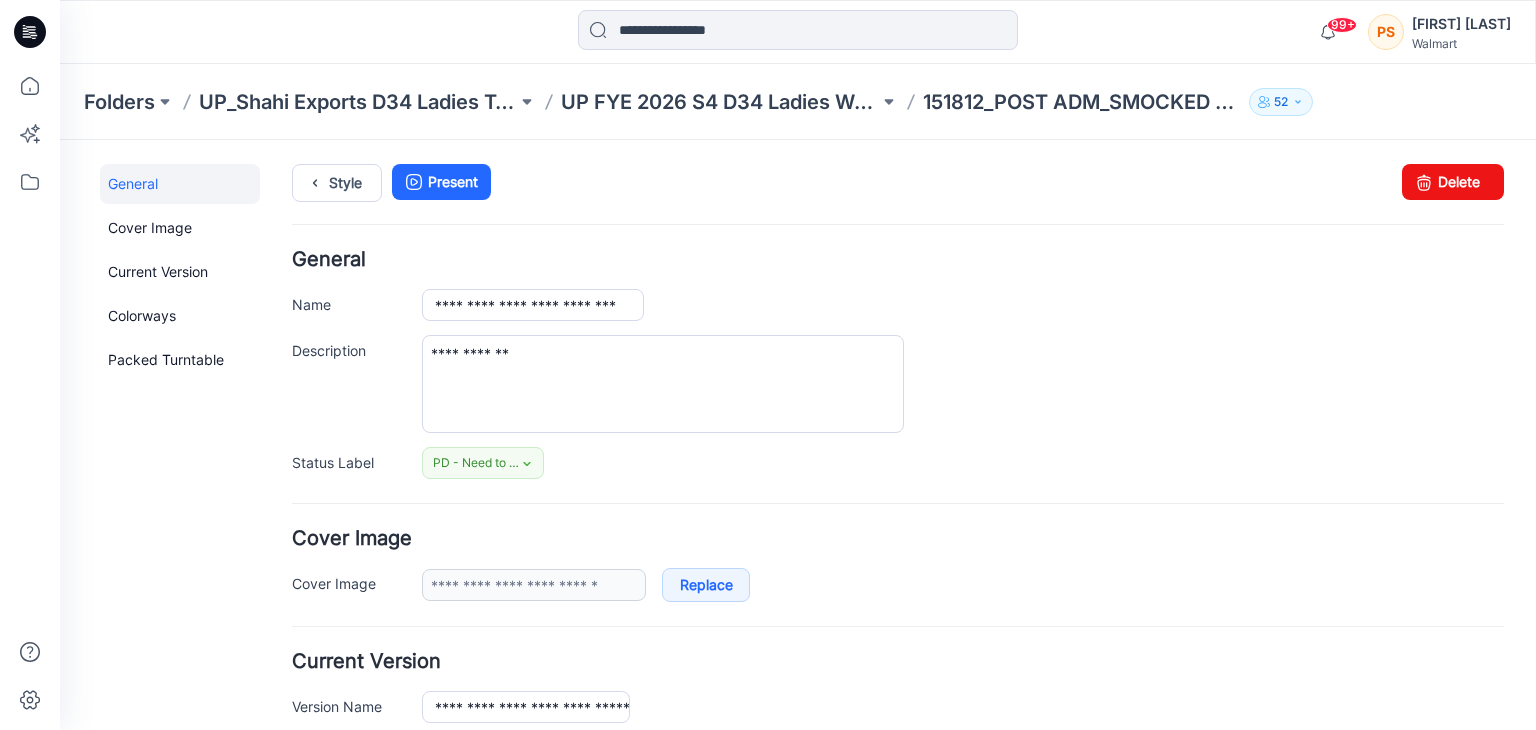 type on "**********" 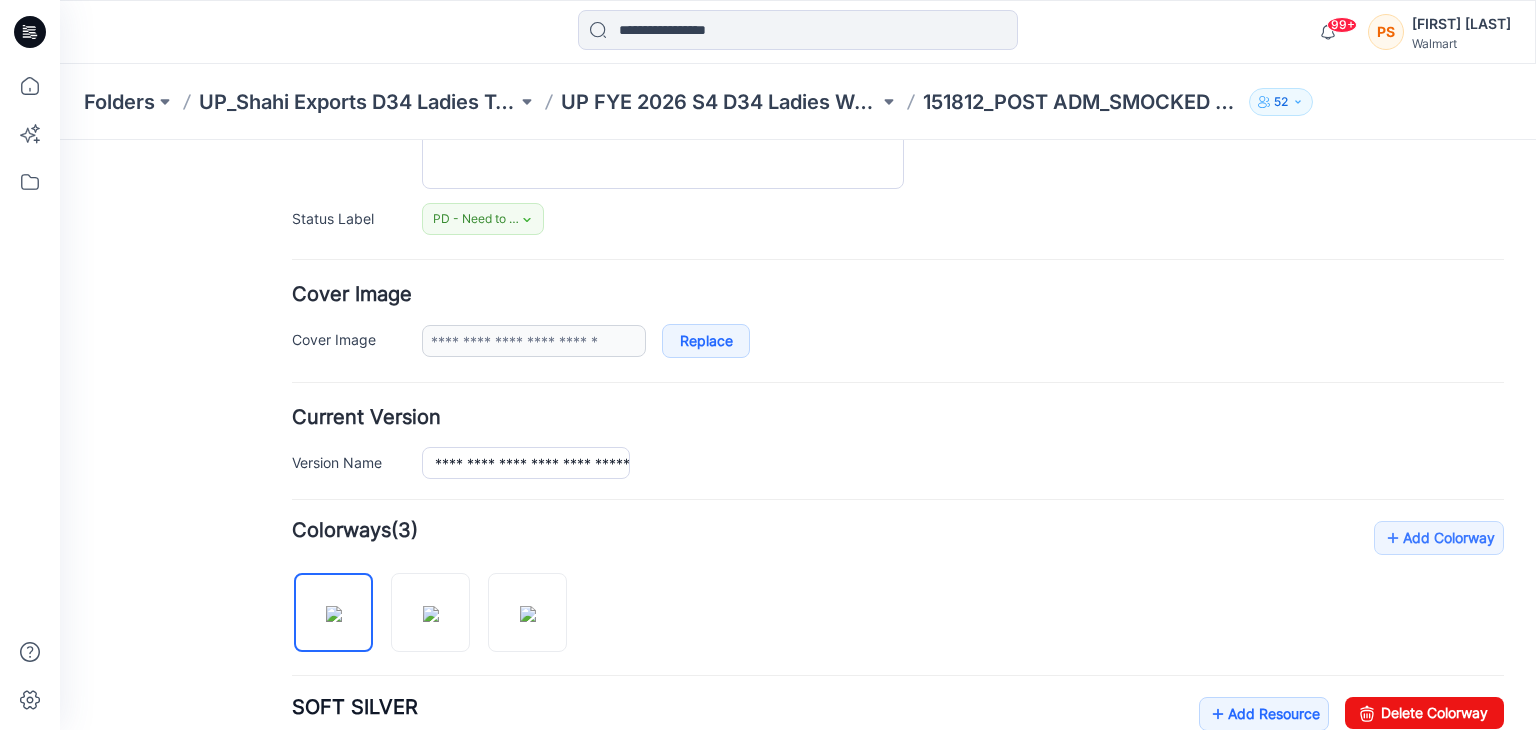 scroll, scrollTop: 0, scrollLeft: 0, axis: both 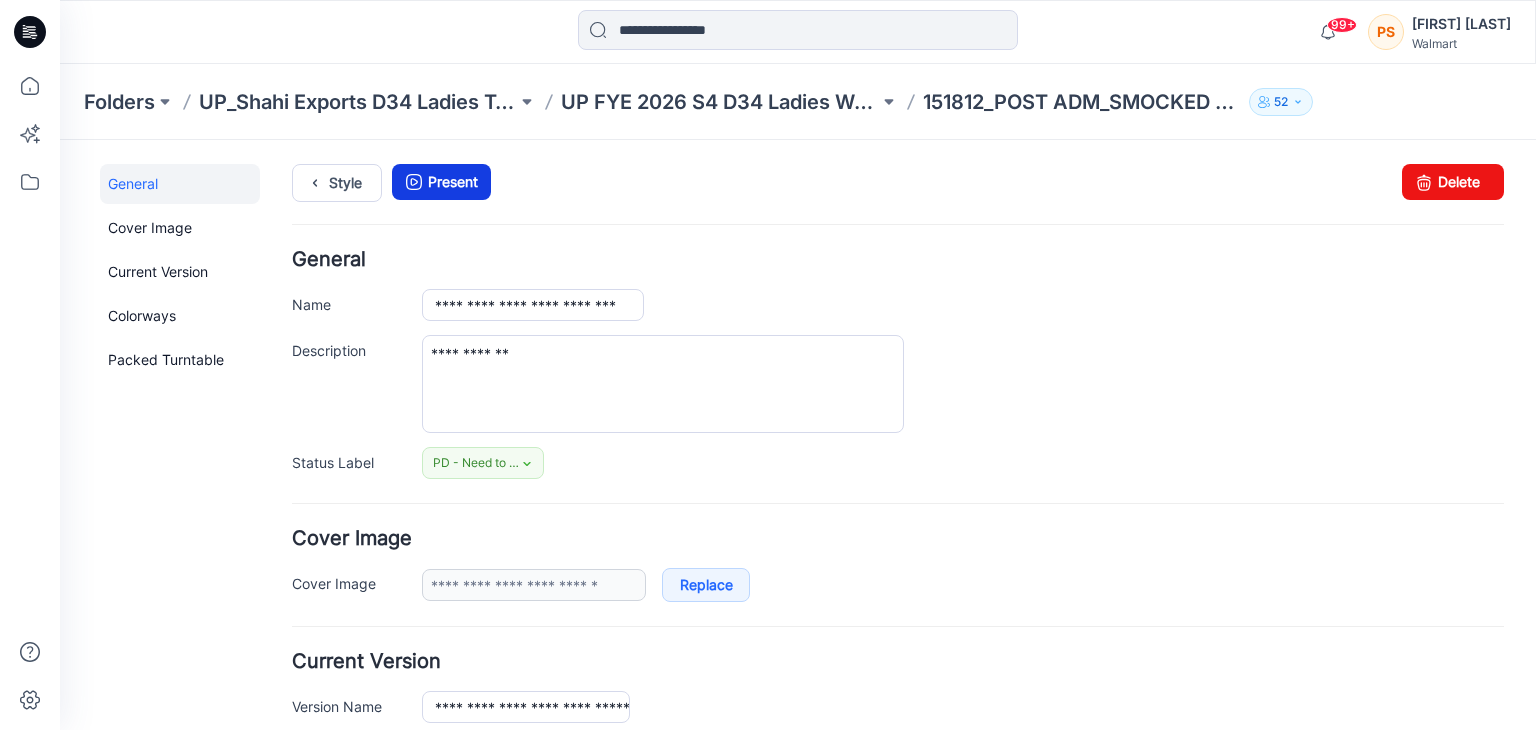 click on "Present" at bounding box center (441, 182) 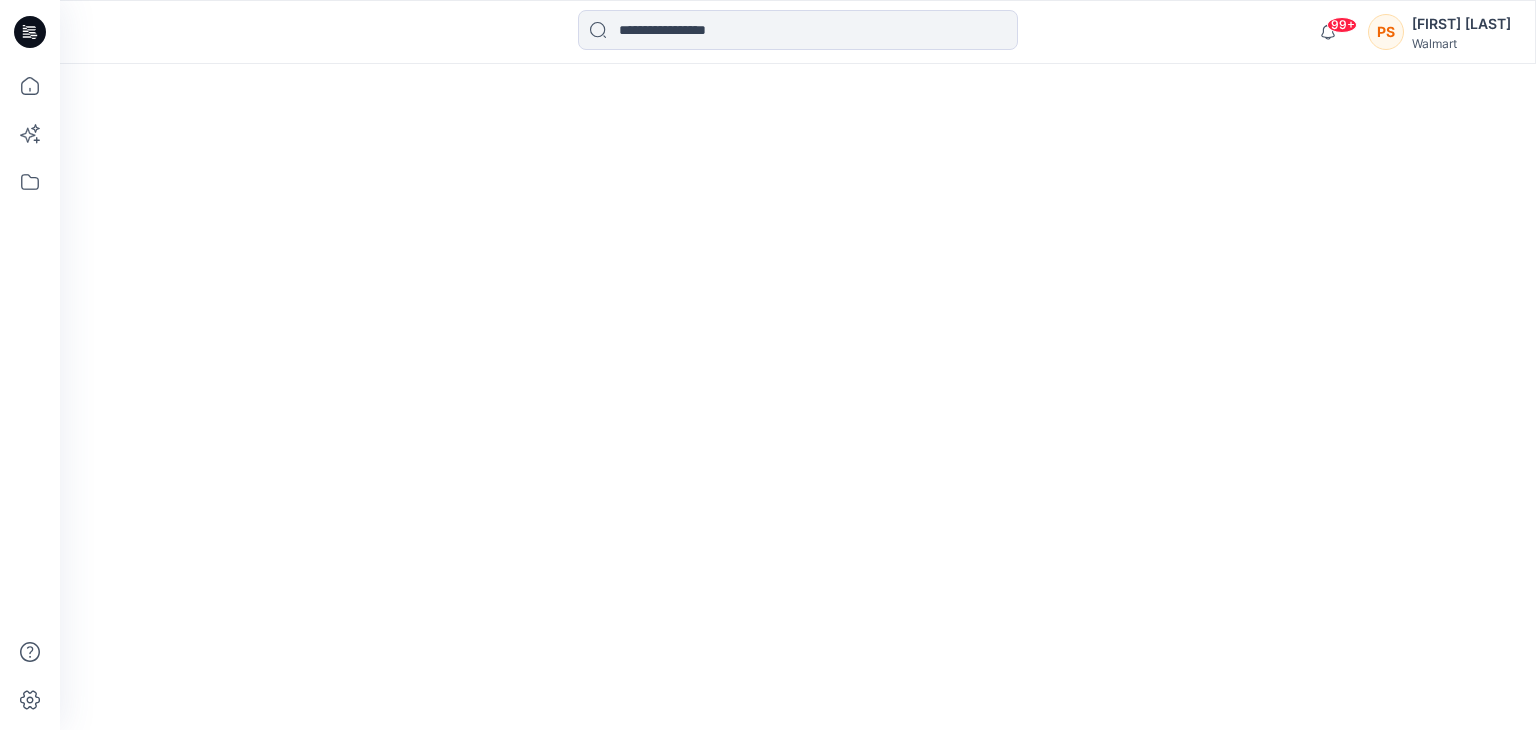 scroll, scrollTop: 0, scrollLeft: 0, axis: both 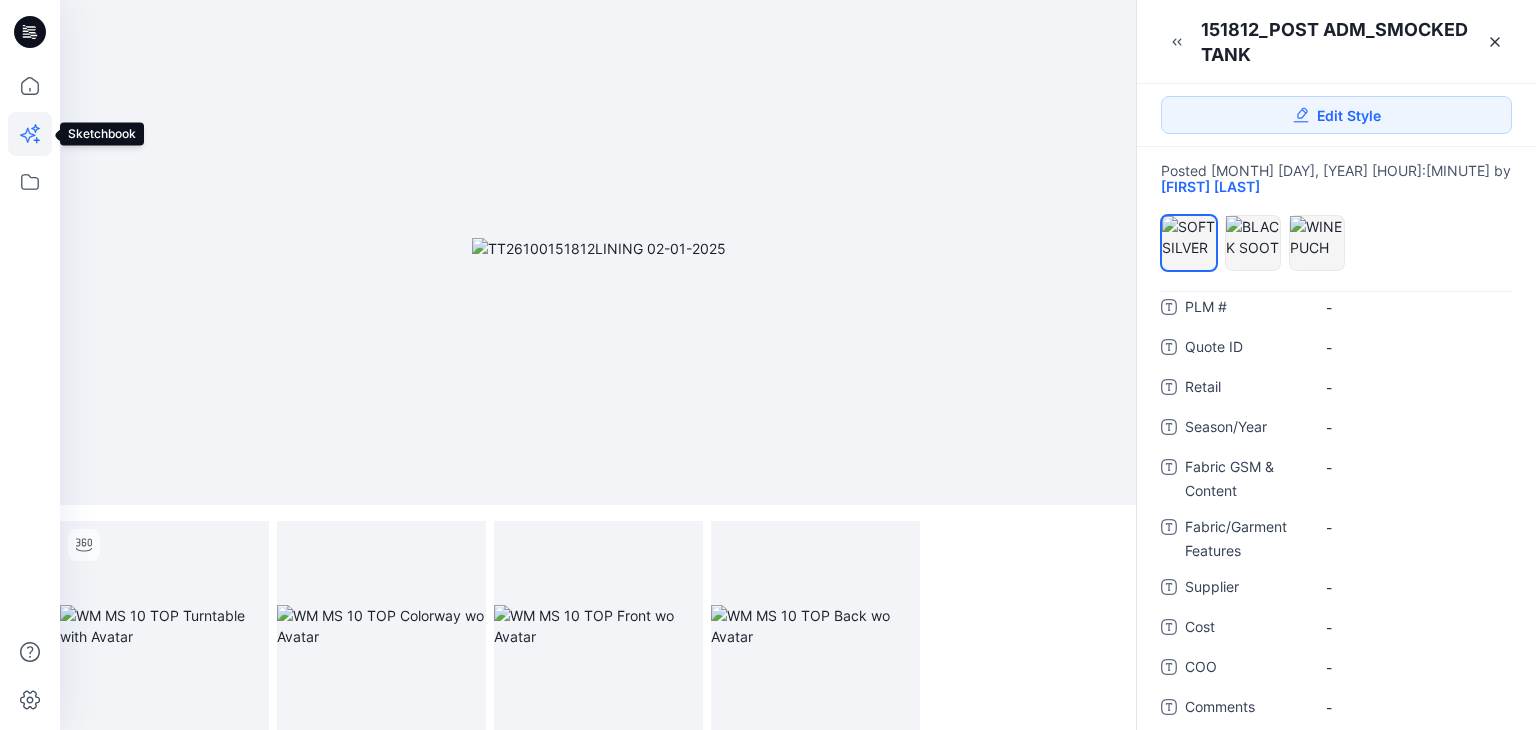 click 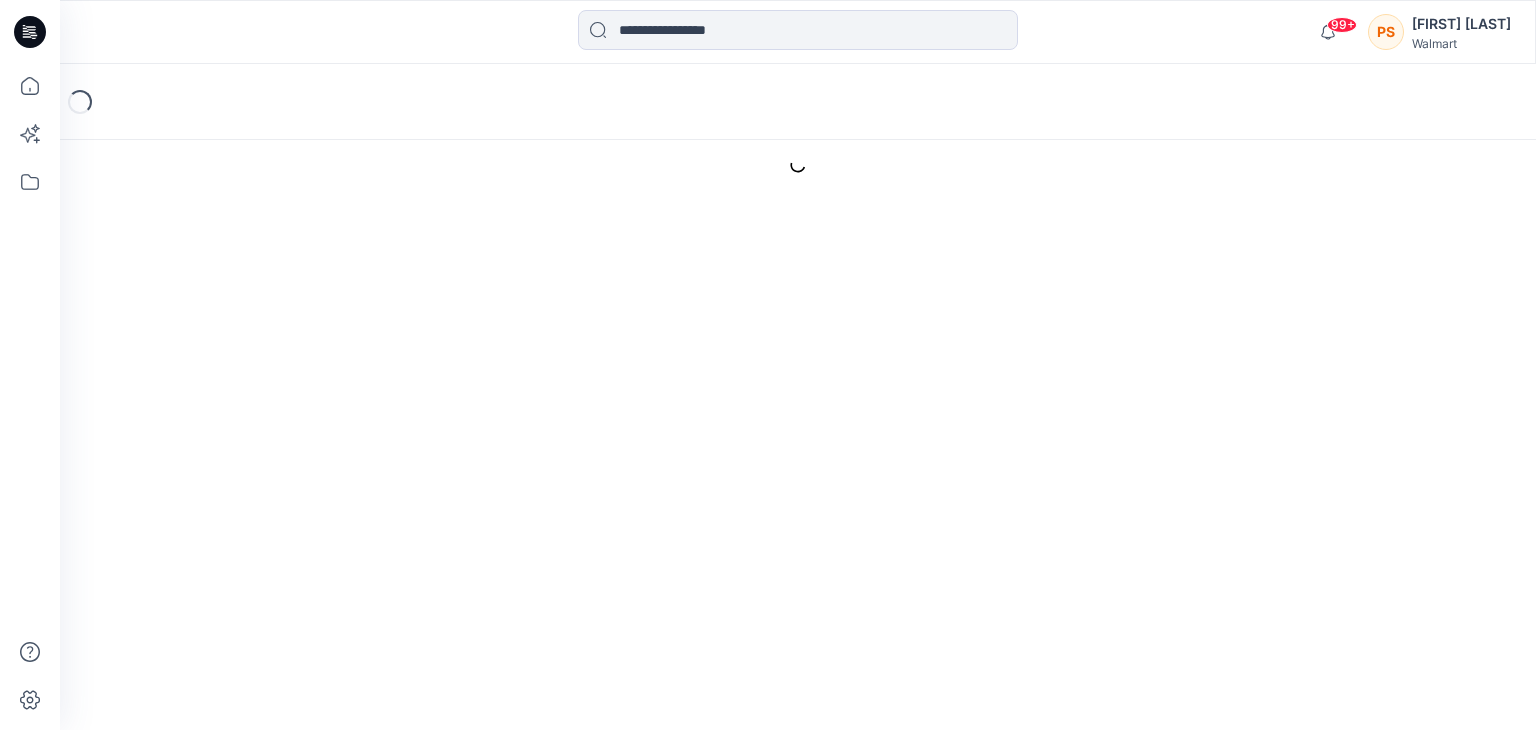 scroll, scrollTop: 0, scrollLeft: 0, axis: both 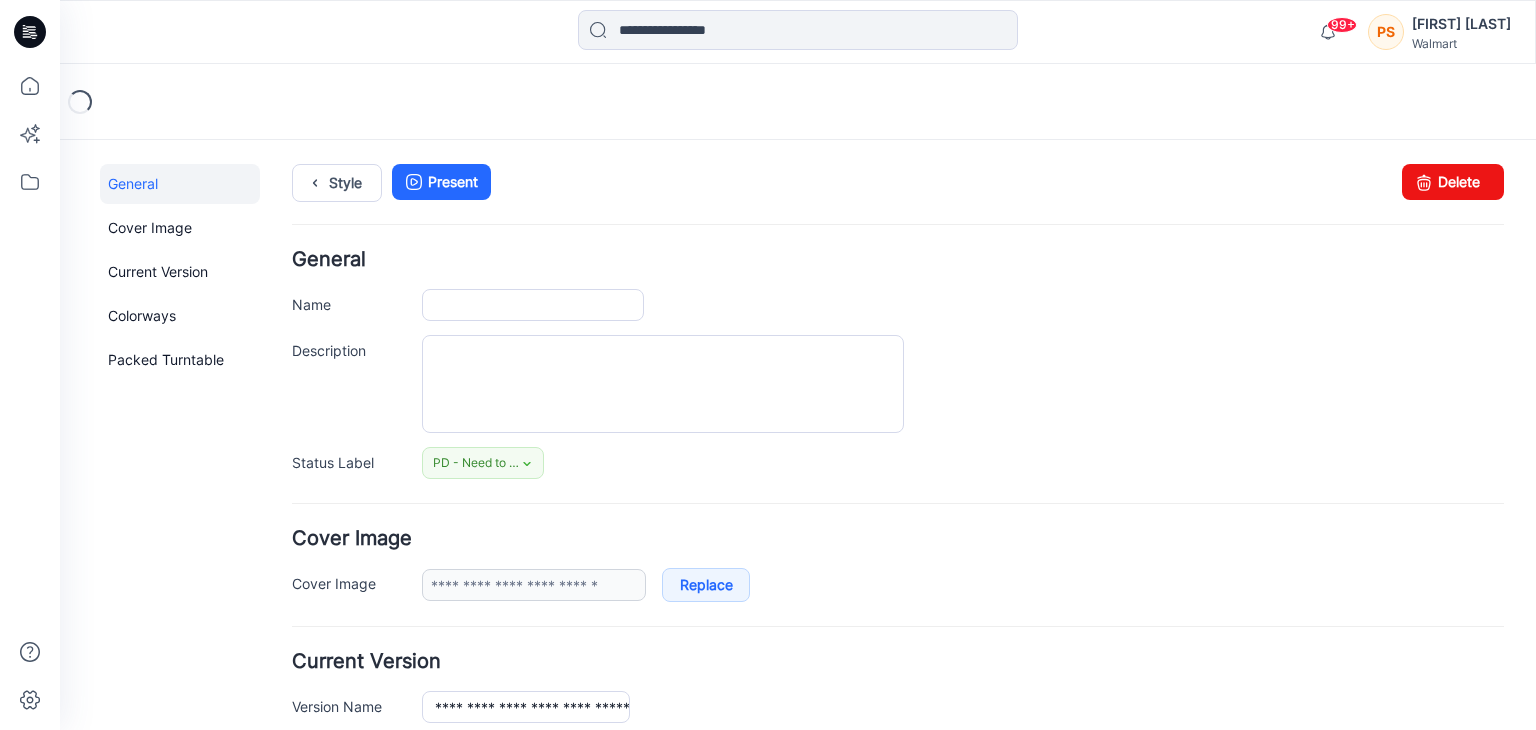 type on "**********" 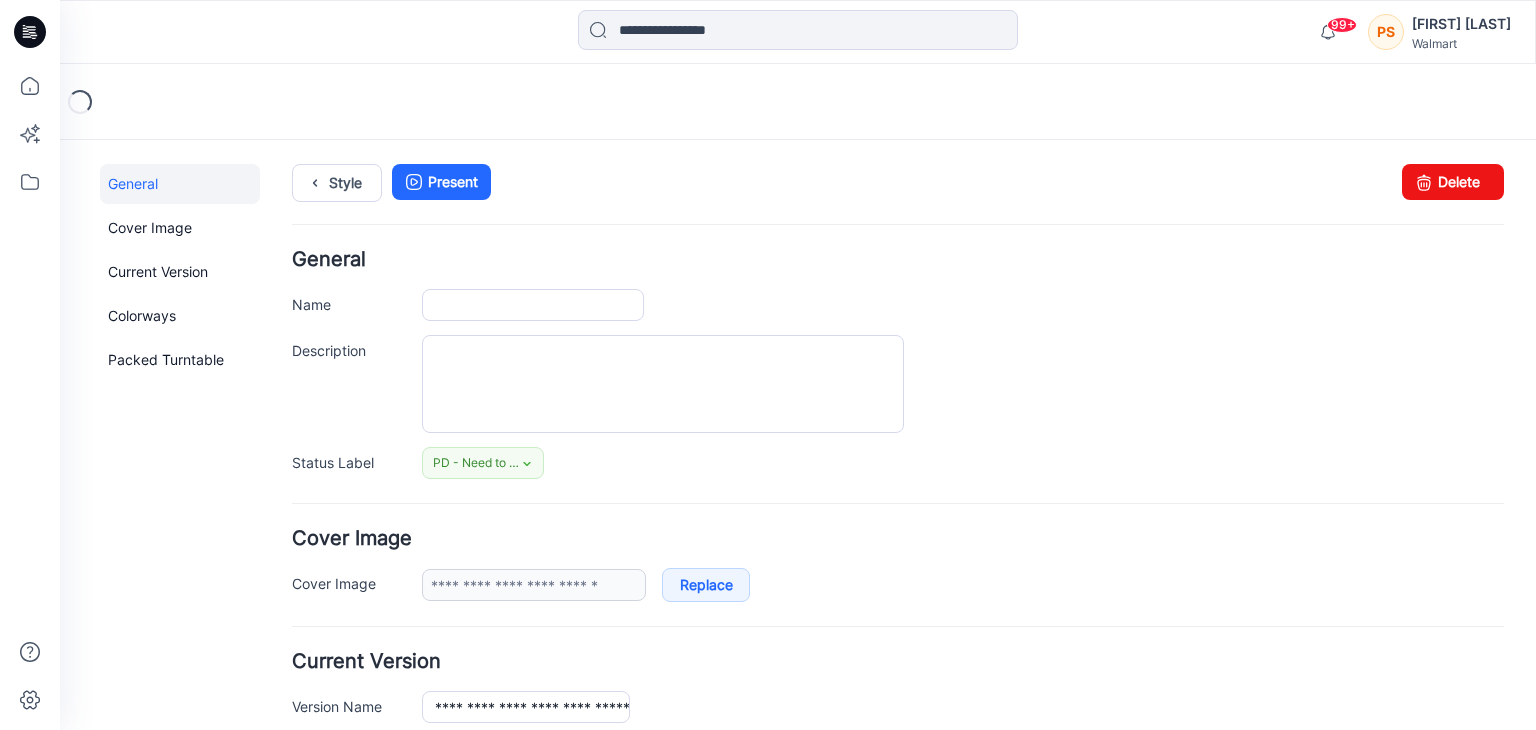 type on "**********" 